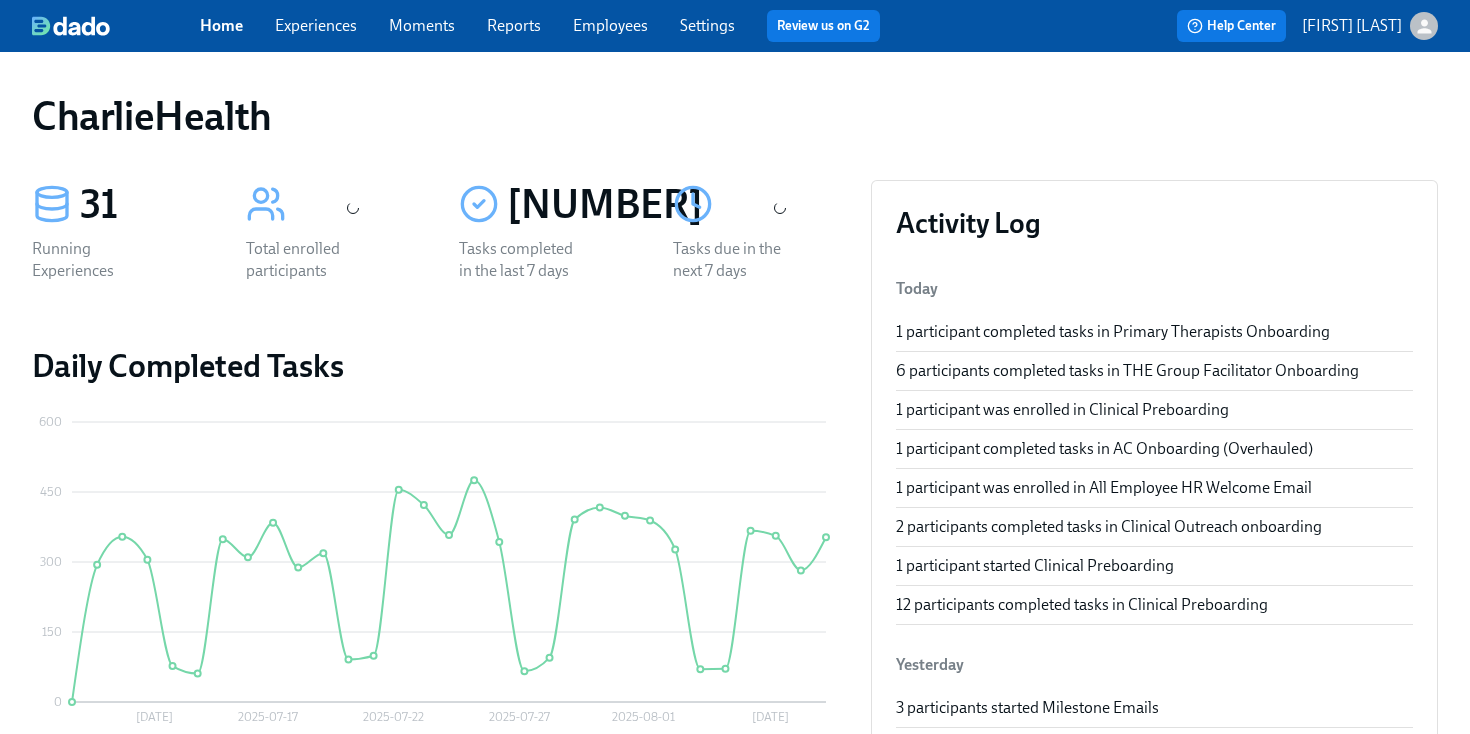 scroll, scrollTop: 0, scrollLeft: 0, axis: both 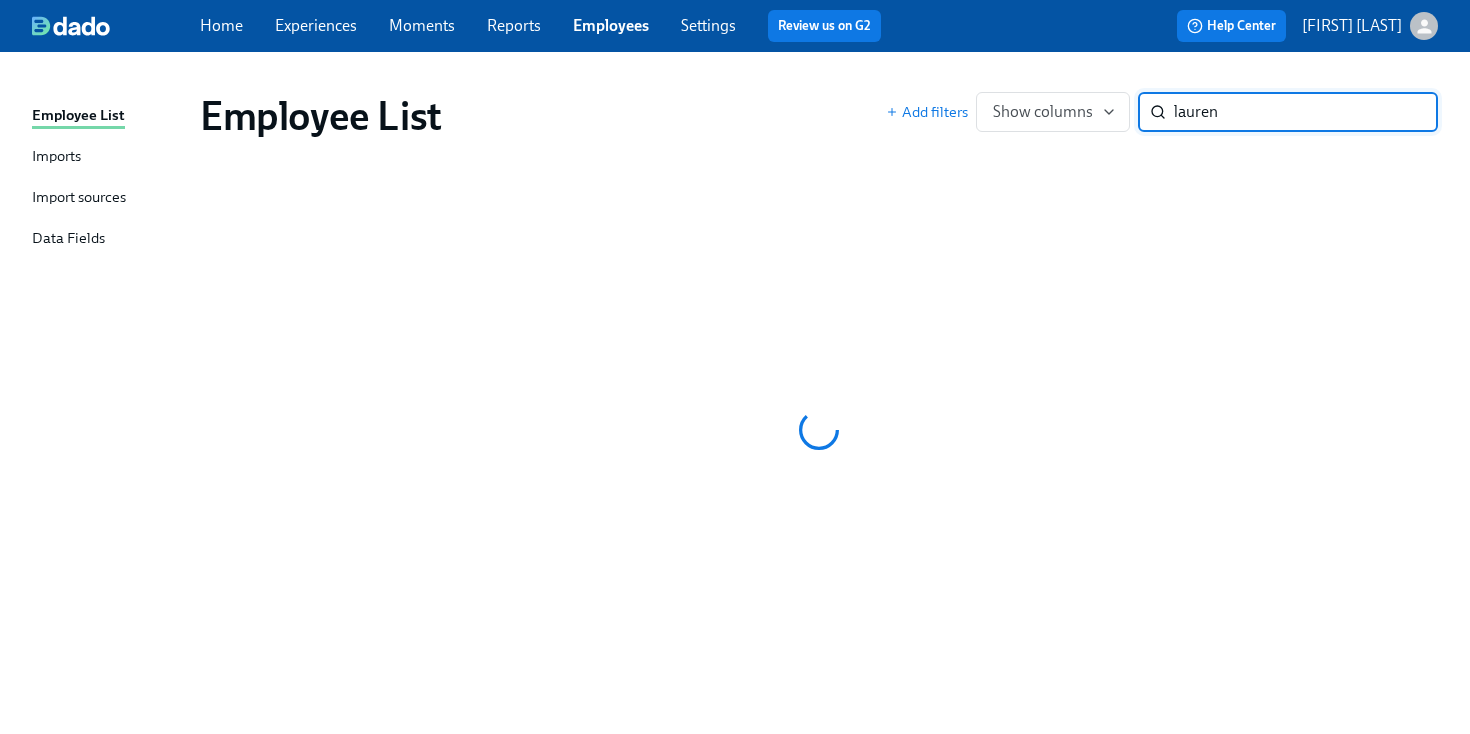 type on "[FIRST] [LAST]" 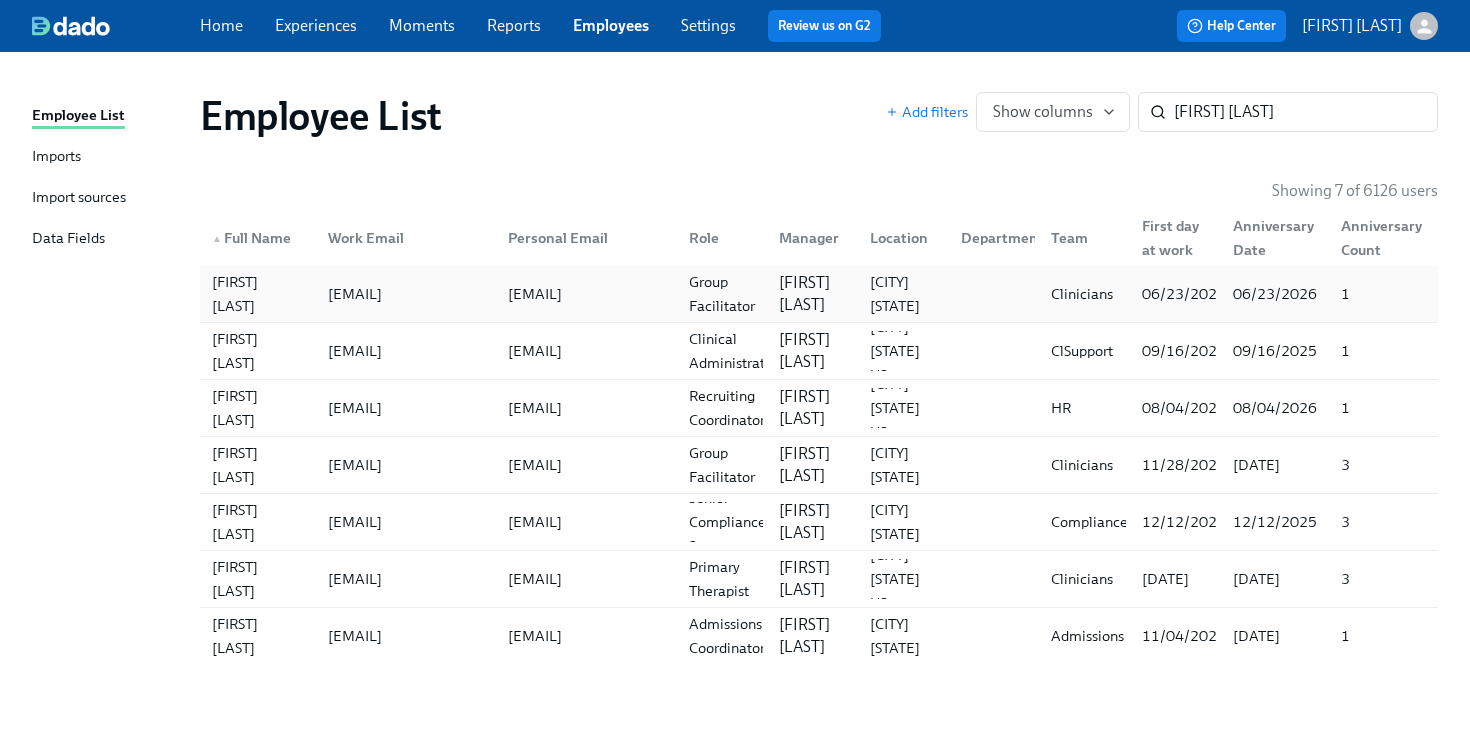 click on "[EMAIL]" at bounding box center (402, 294) 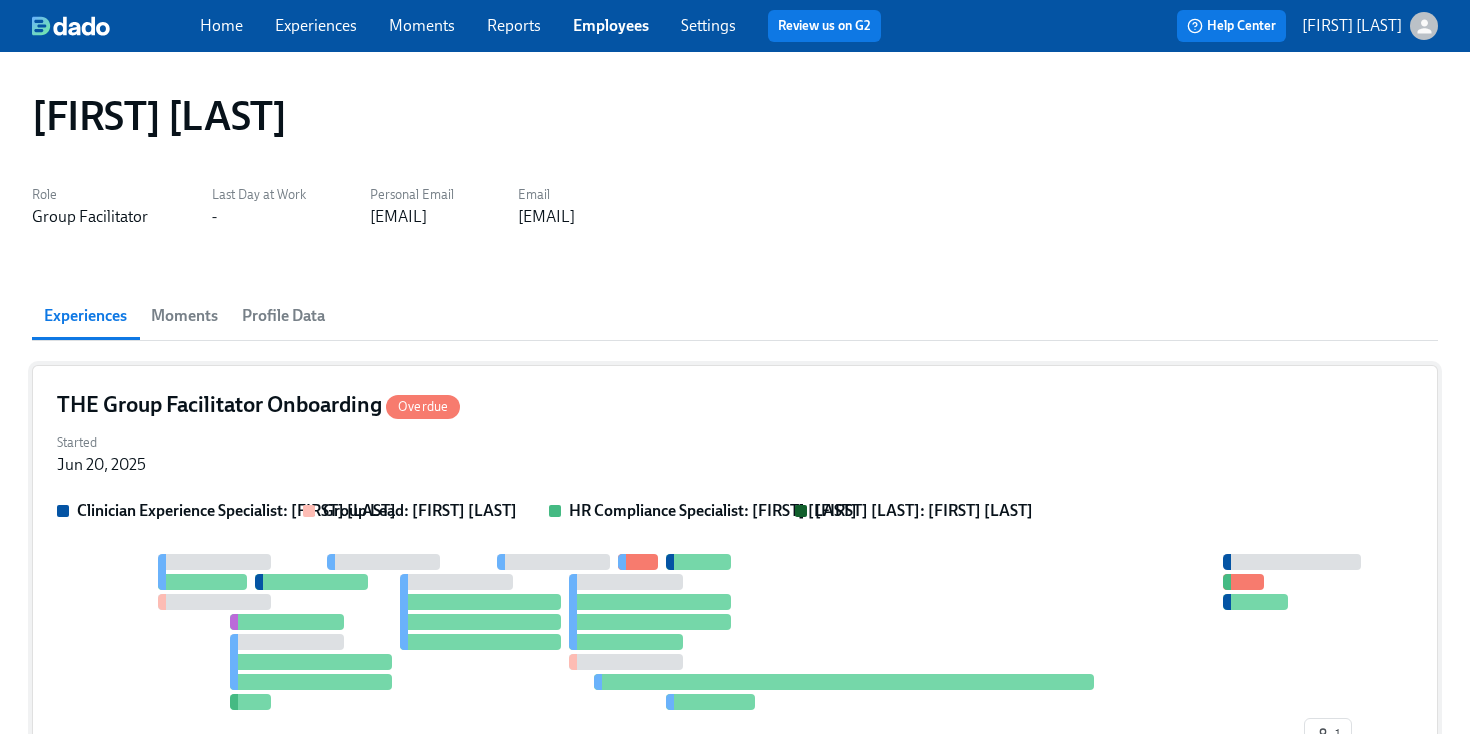 click on "THE Group Facilitator Onboarding Overdue Started [DATE] Clinician Experience Specialist: [FIRST] [LAST] Group Lead: [FIRST] [LAST] HR Compliance Specialist: [FIRST] [LAST] [FIRST] [LAST]: [FIRST] [LAST] 1" at bounding box center (735, 575) 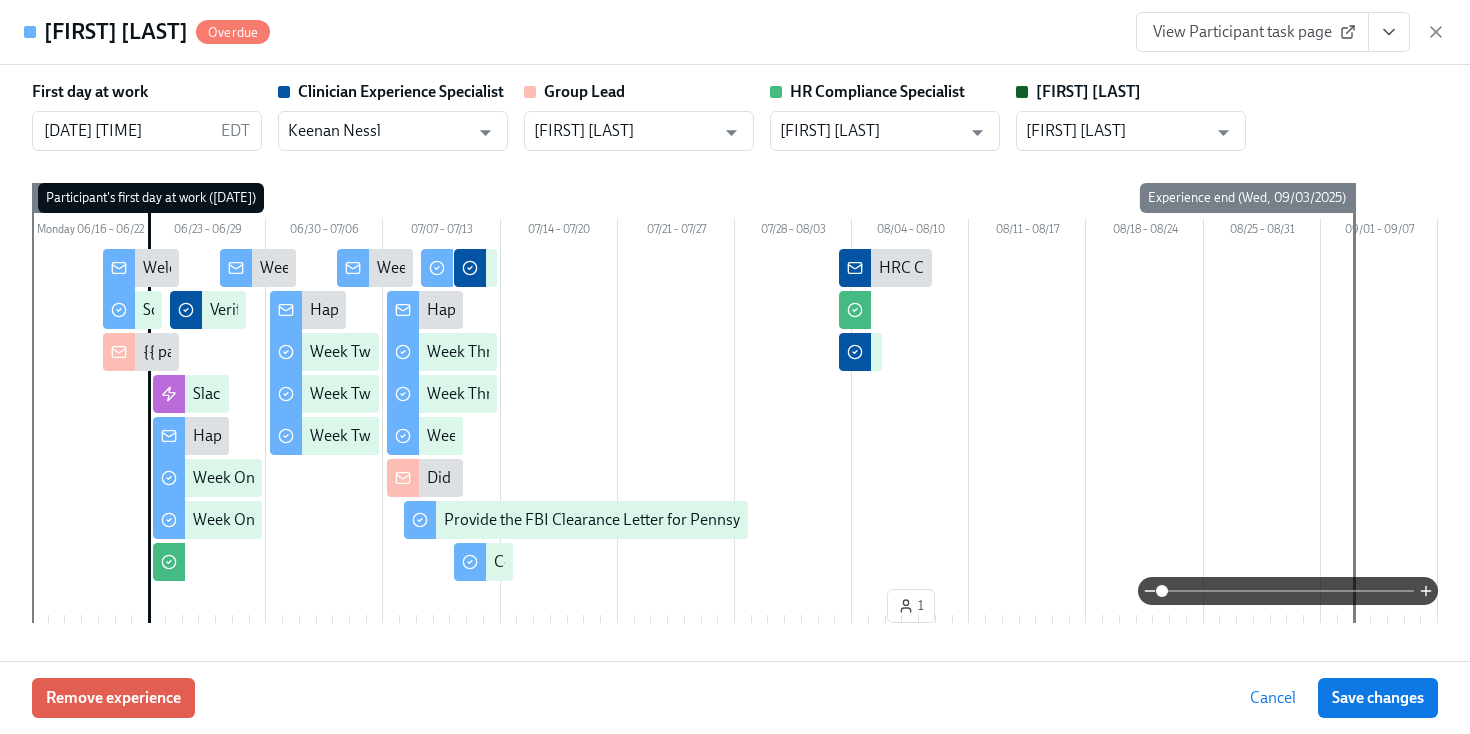 click at bounding box center (1389, 32) 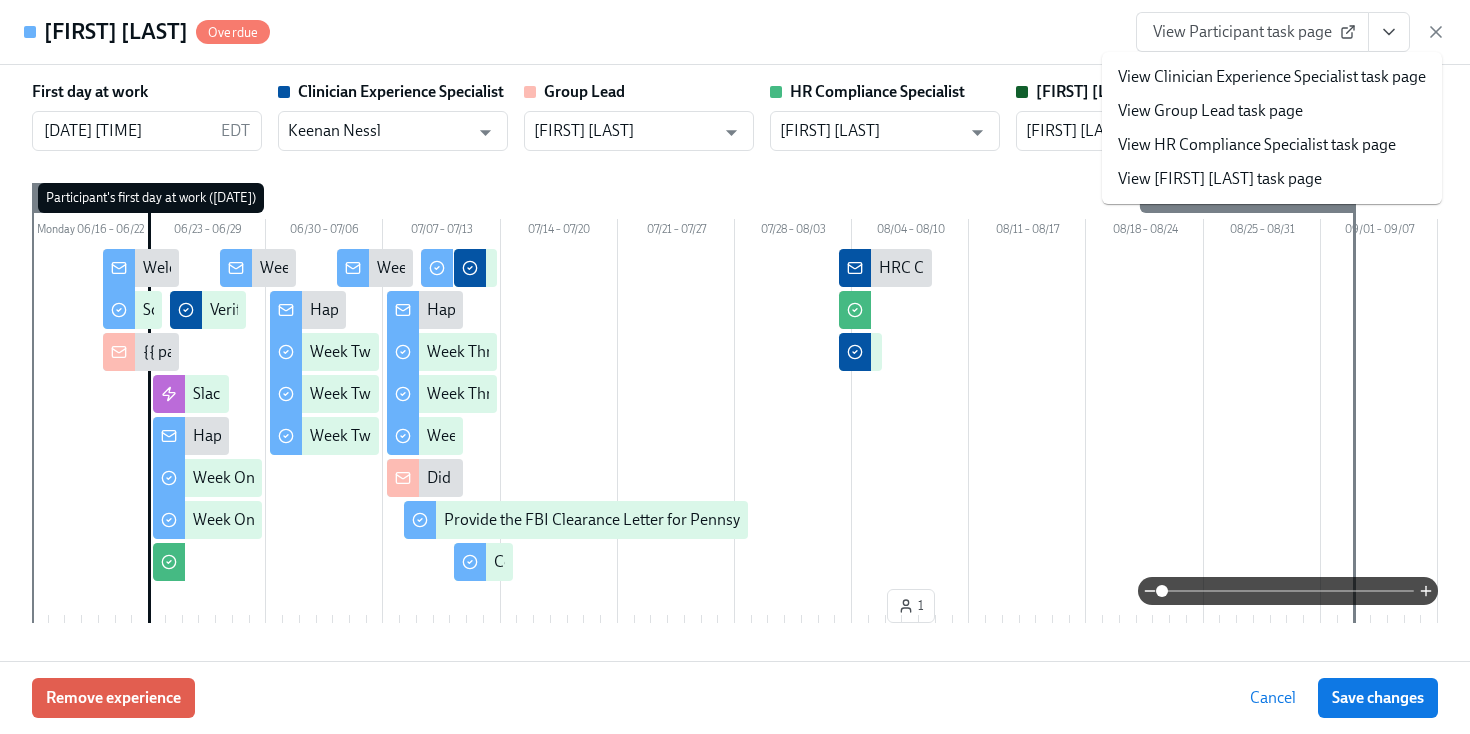 click on "View HR Compliance Specialist task page" at bounding box center (1257, 145) 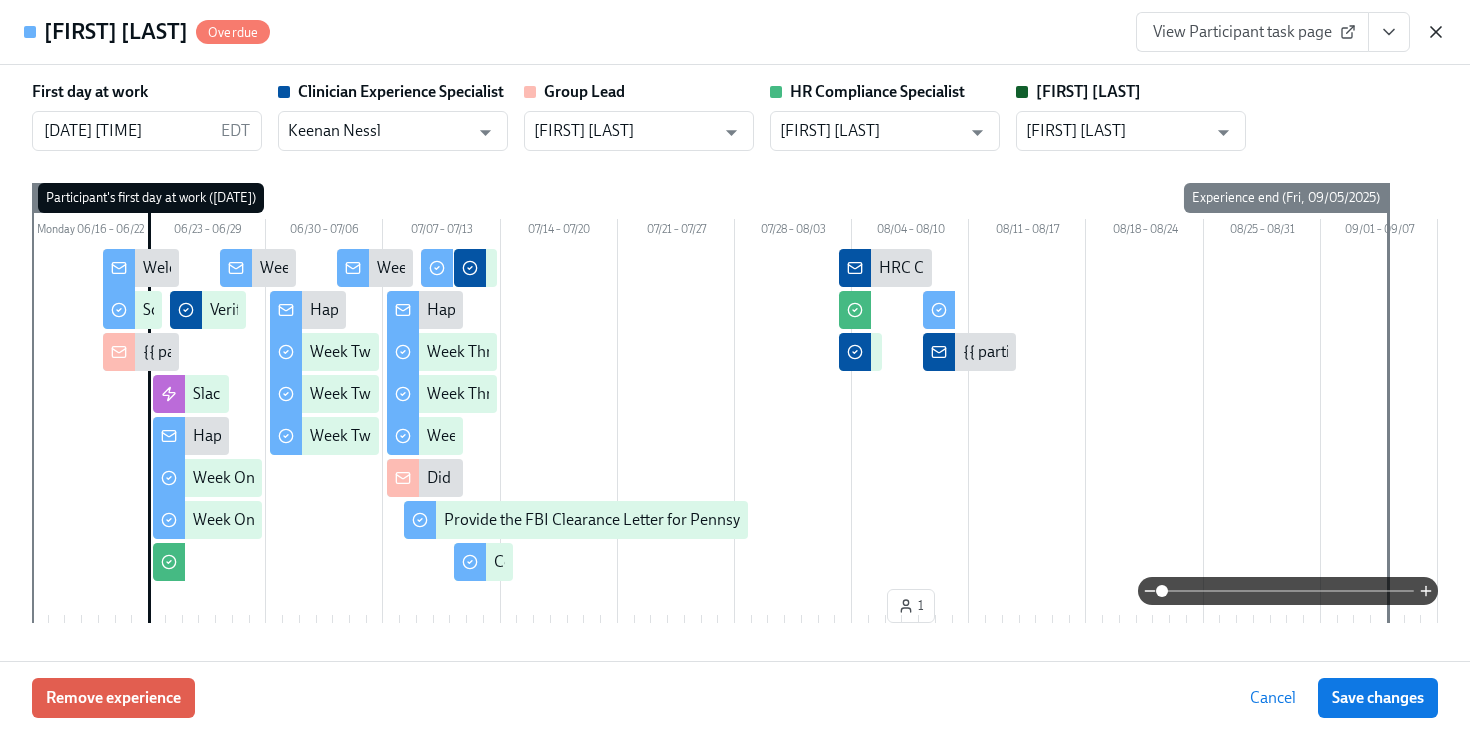 click 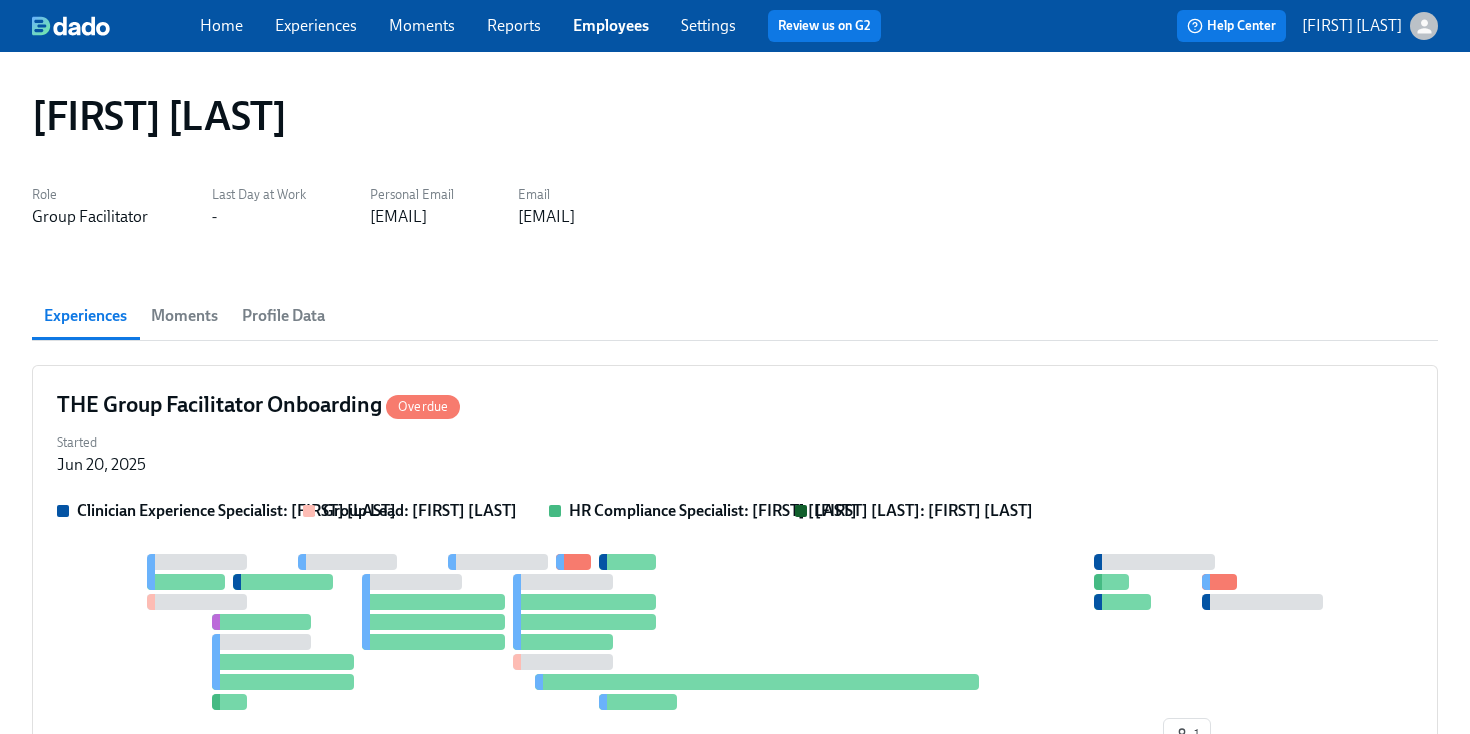 click on "Home Experiences Moments Reports Employees Settings Review us on G2" at bounding box center [548, 26] 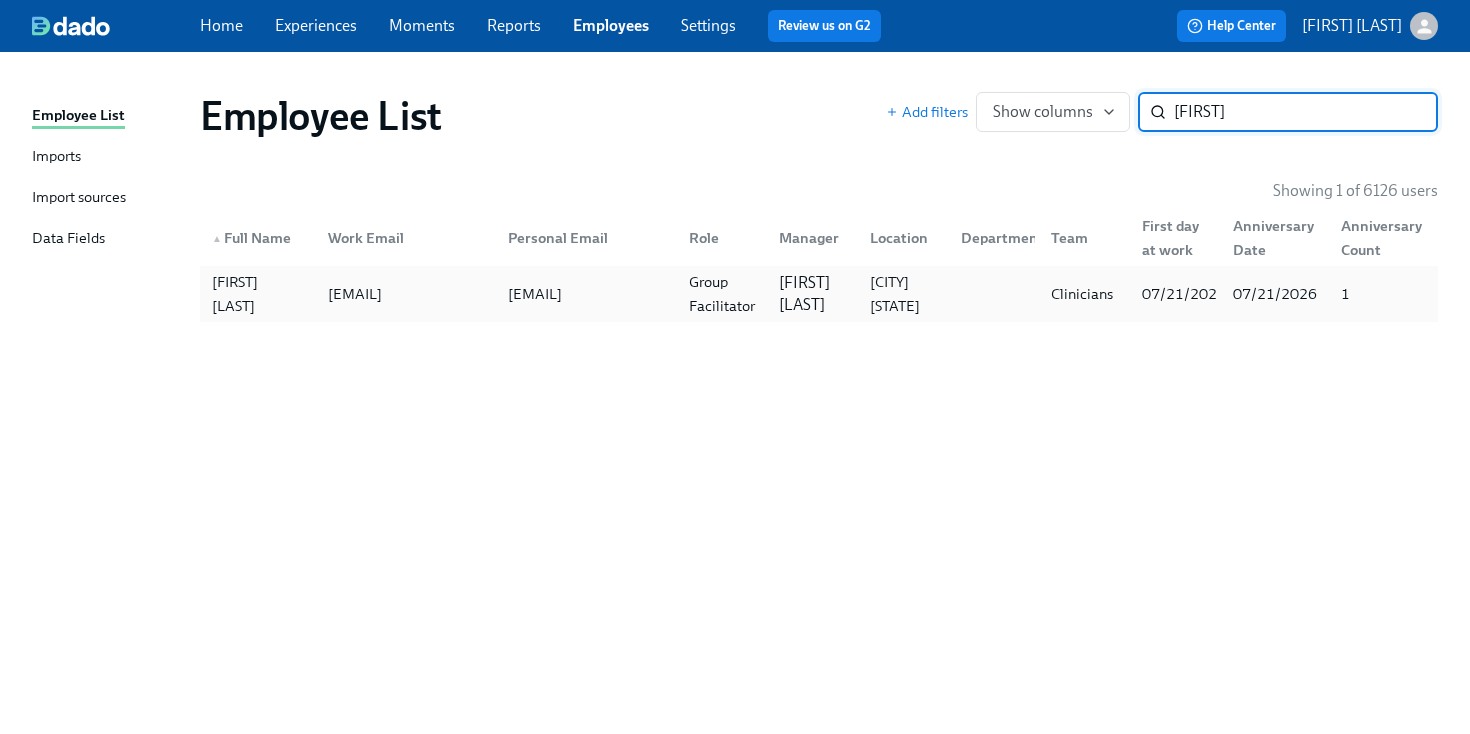 type on "[FIRST]" 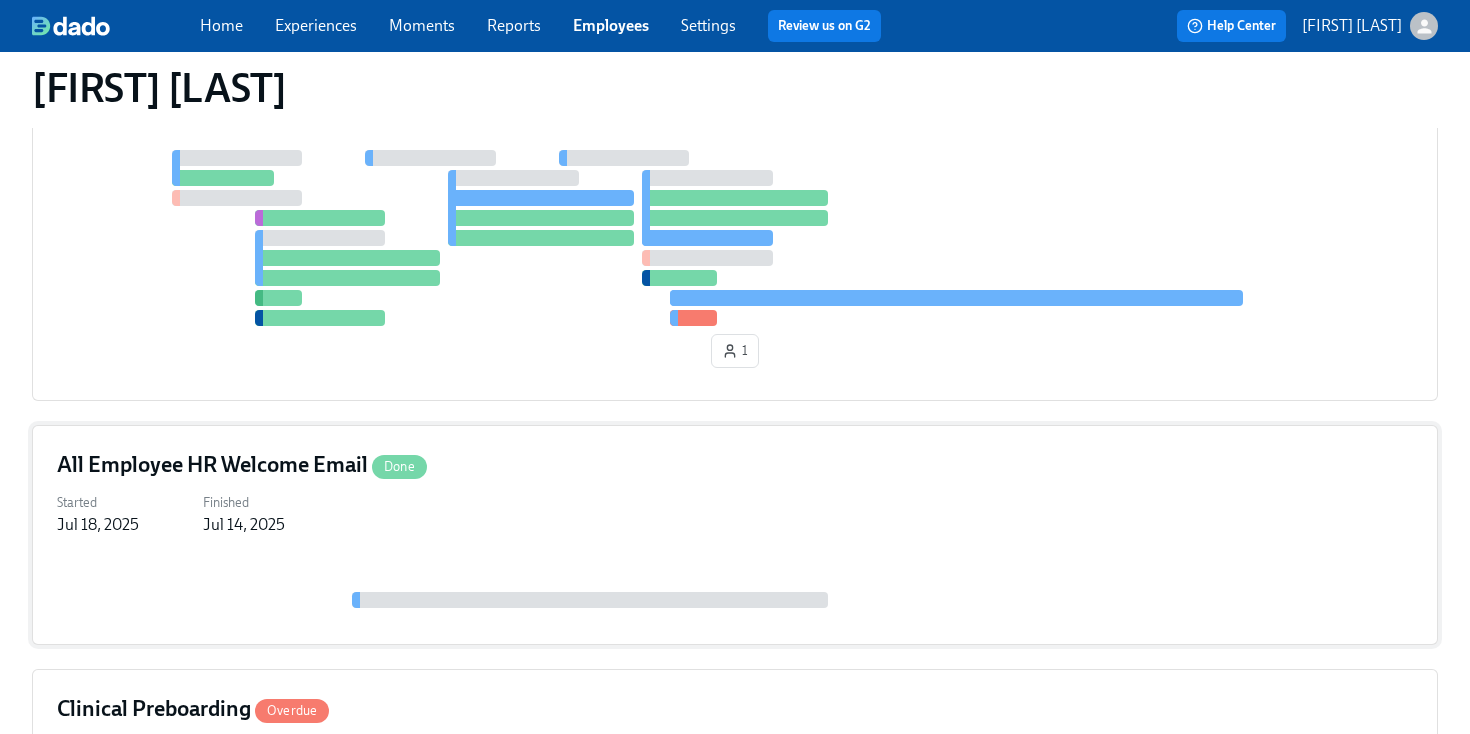 scroll, scrollTop: 371, scrollLeft: 0, axis: vertical 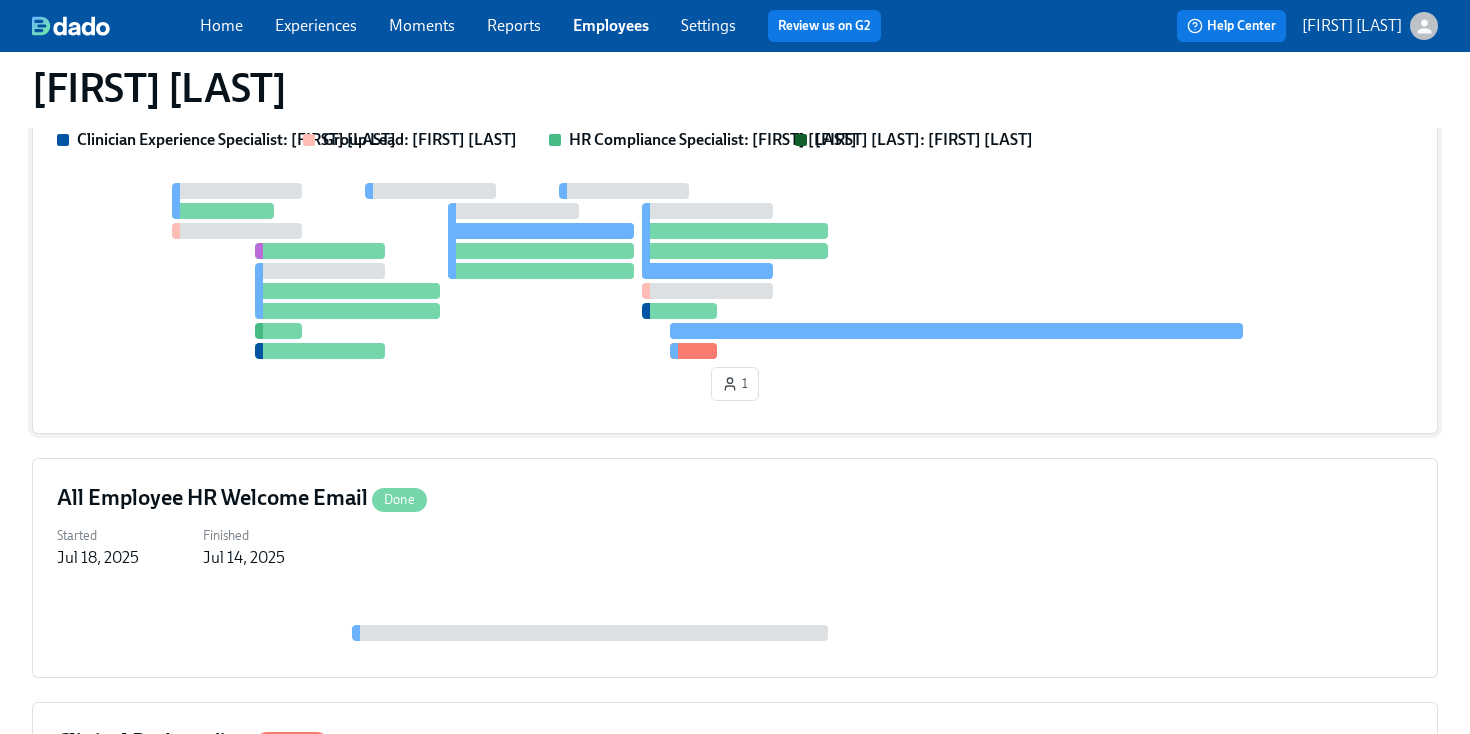 click at bounding box center [735, 271] 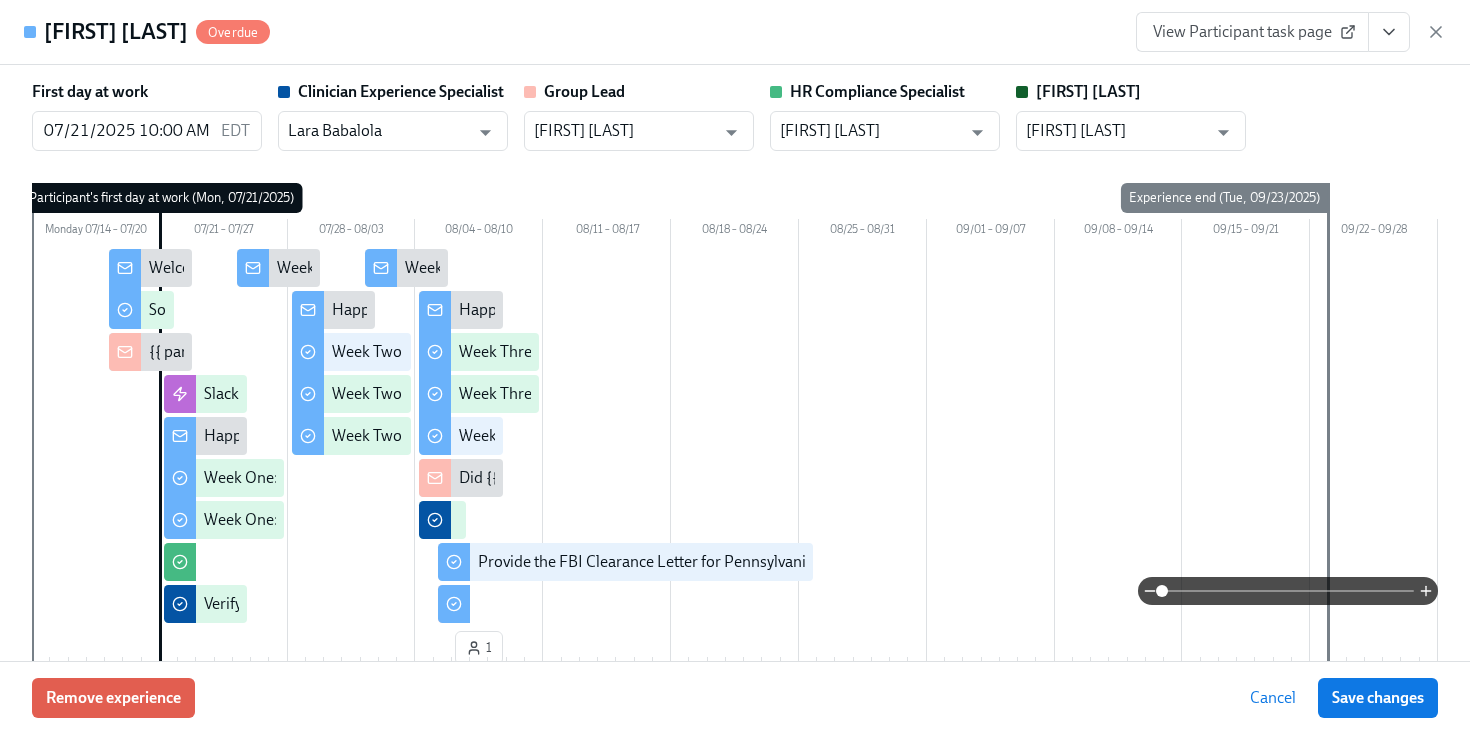 click 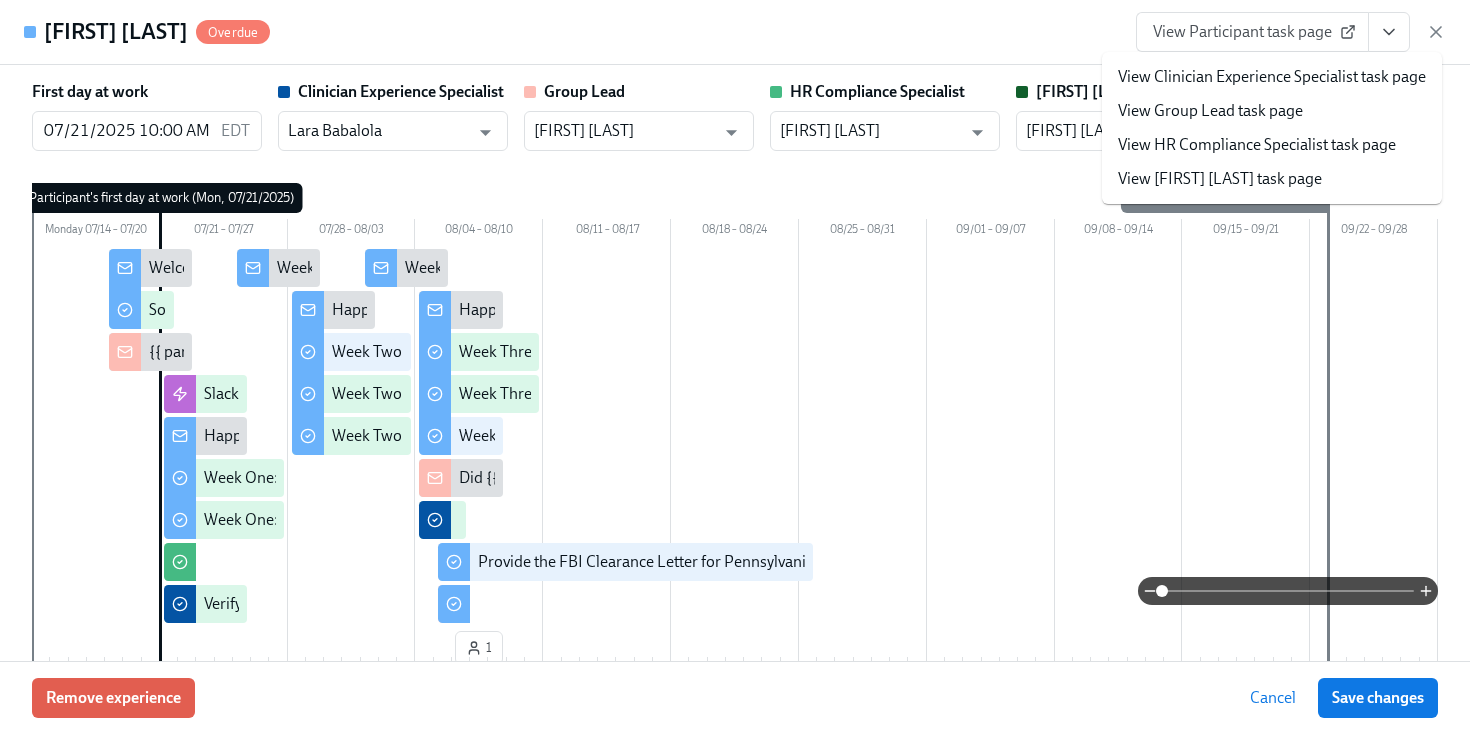 click on "View HR Compliance Specialist task page" at bounding box center (1257, 145) 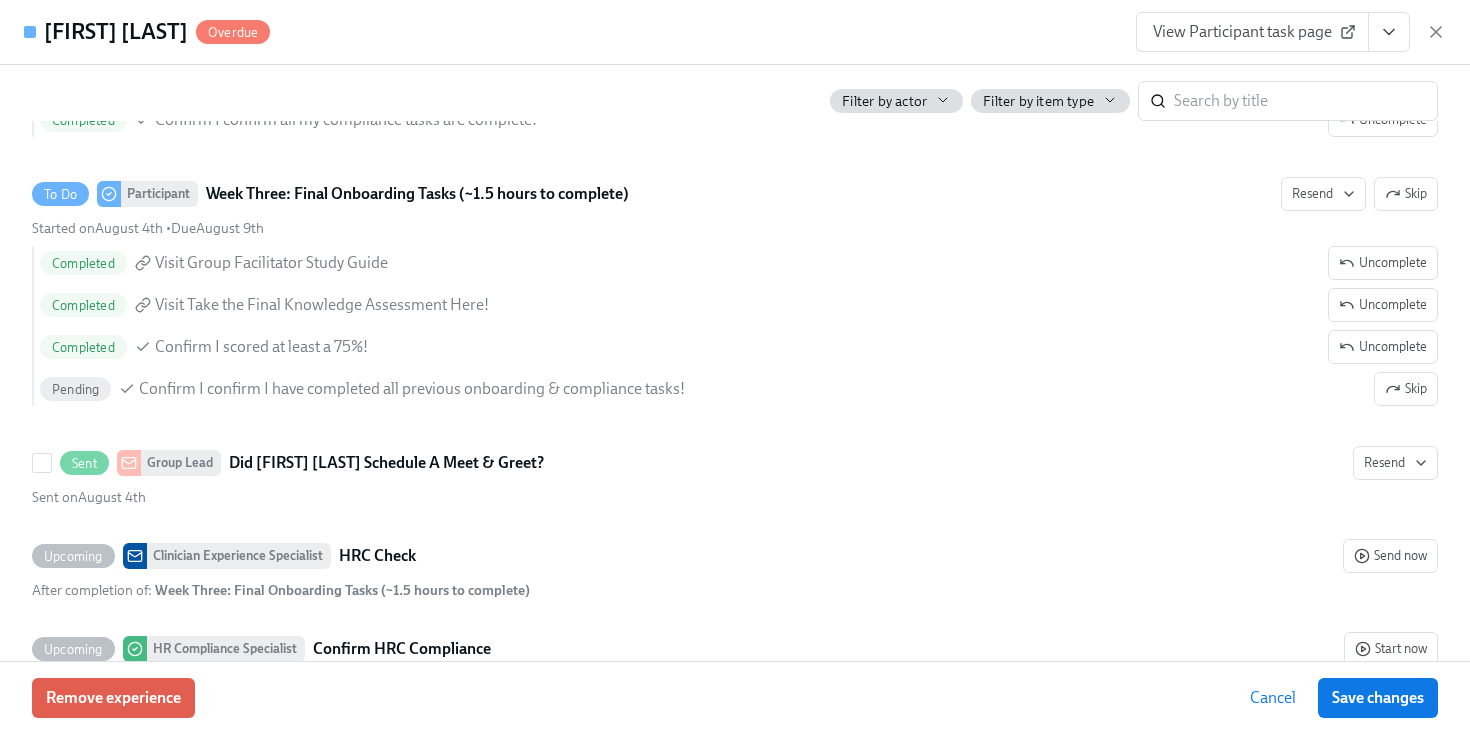 scroll, scrollTop: 3634, scrollLeft: 0, axis: vertical 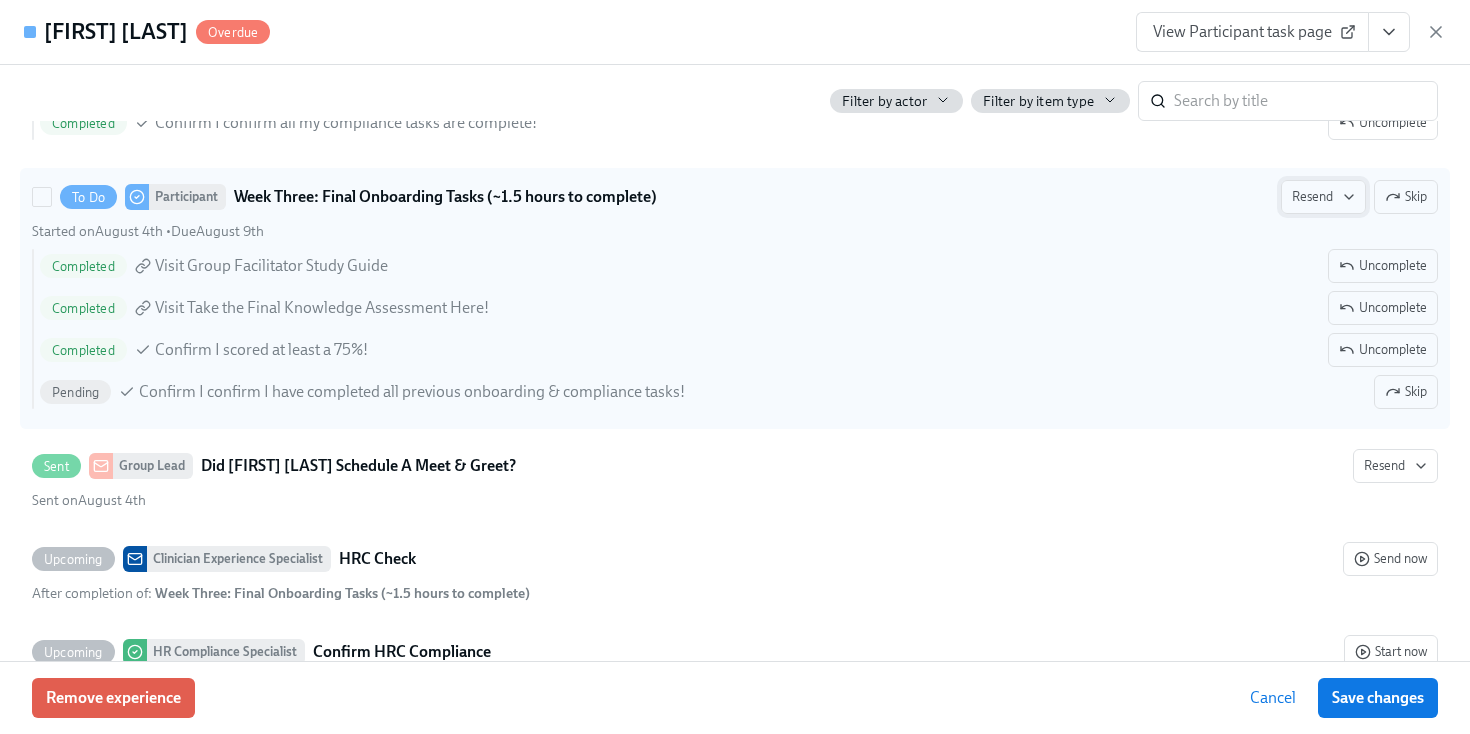 click on "Resend" at bounding box center [1323, 197] 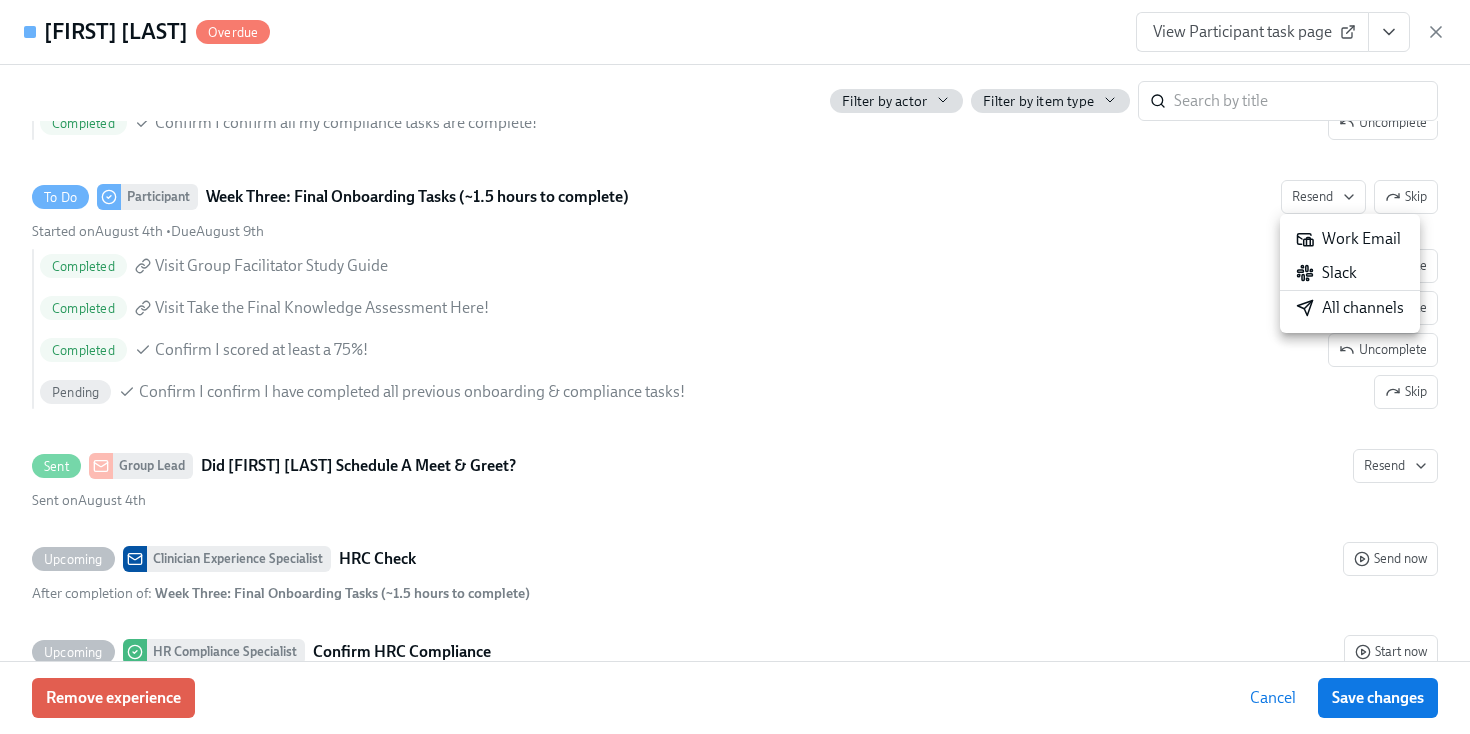 click on "All channels" at bounding box center (1350, 308) 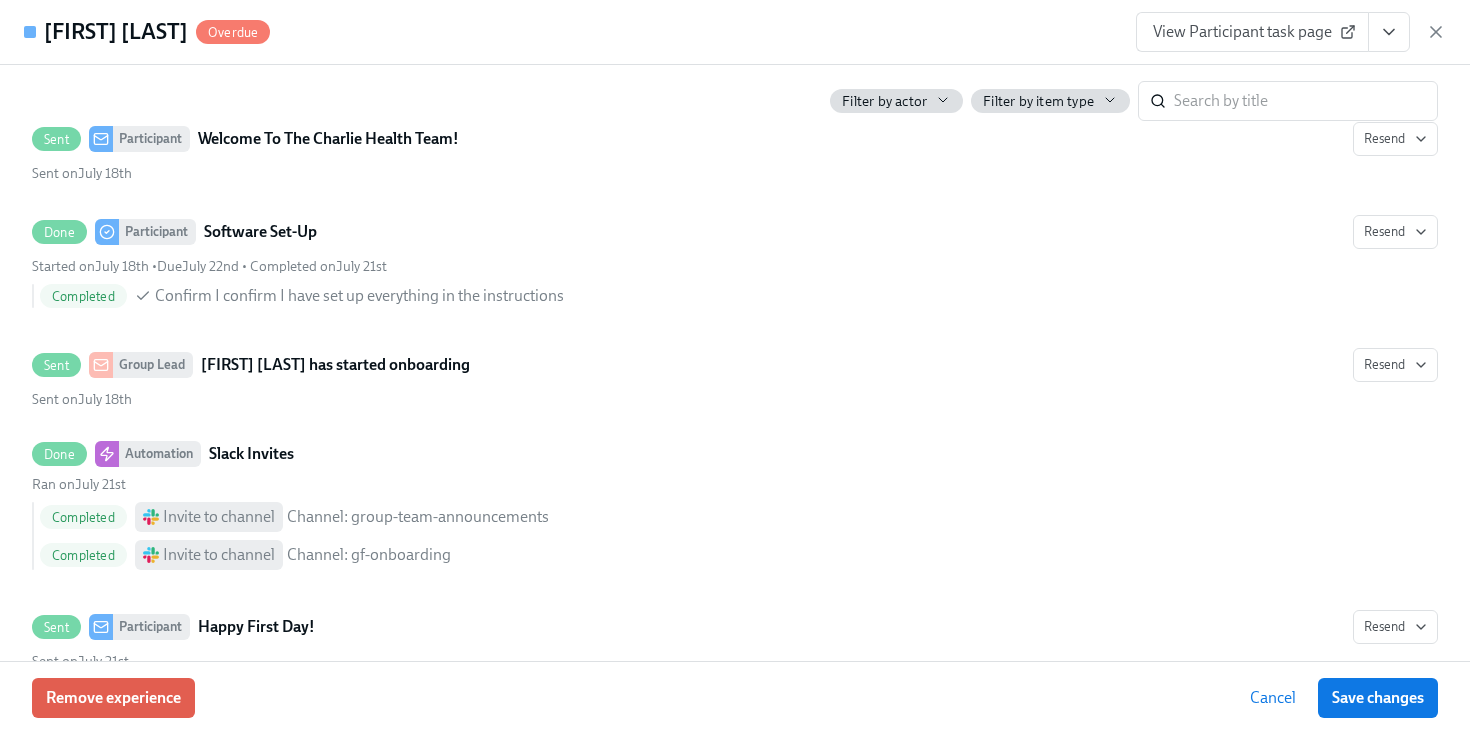 scroll, scrollTop: 266, scrollLeft: 0, axis: vertical 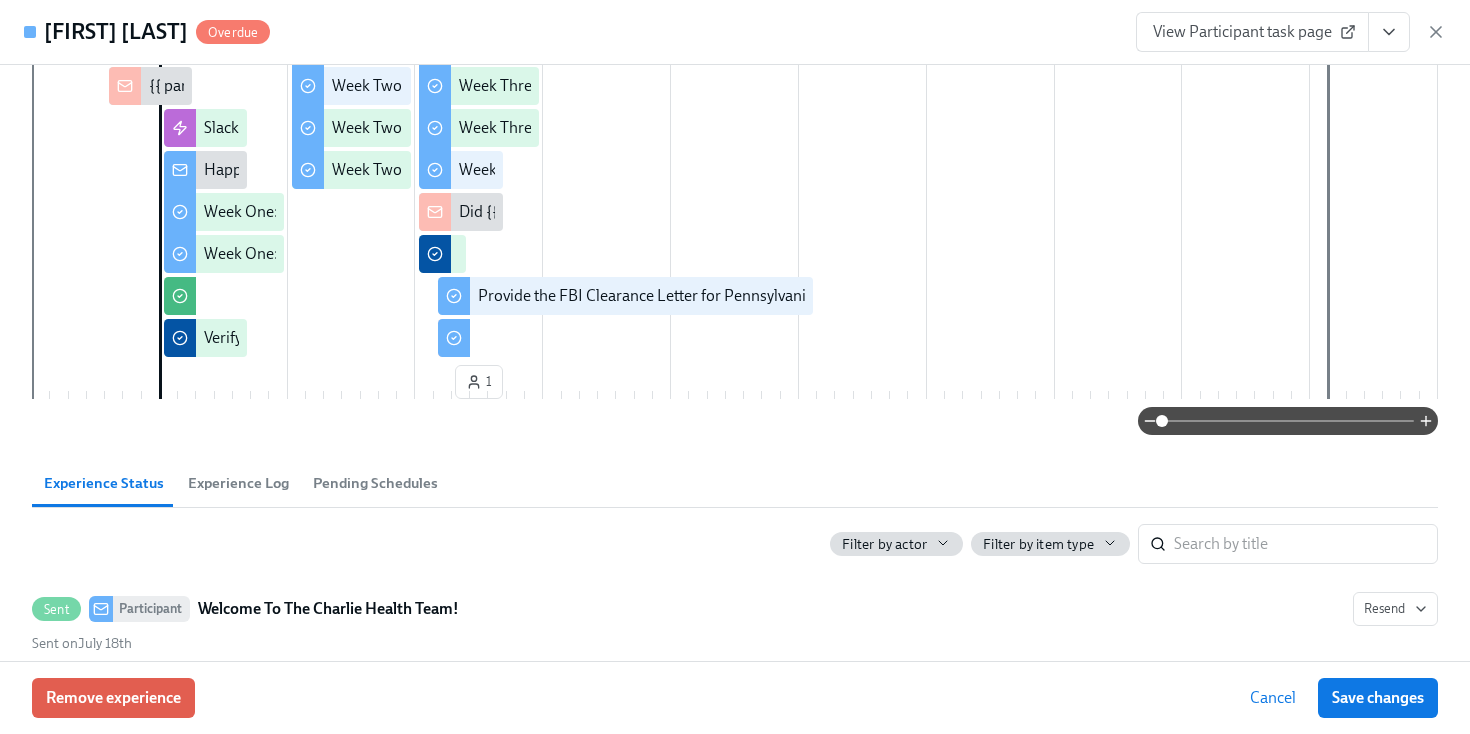 click on "[FIRST] [LAST] Overdue View Participant task page" at bounding box center [735, 32] 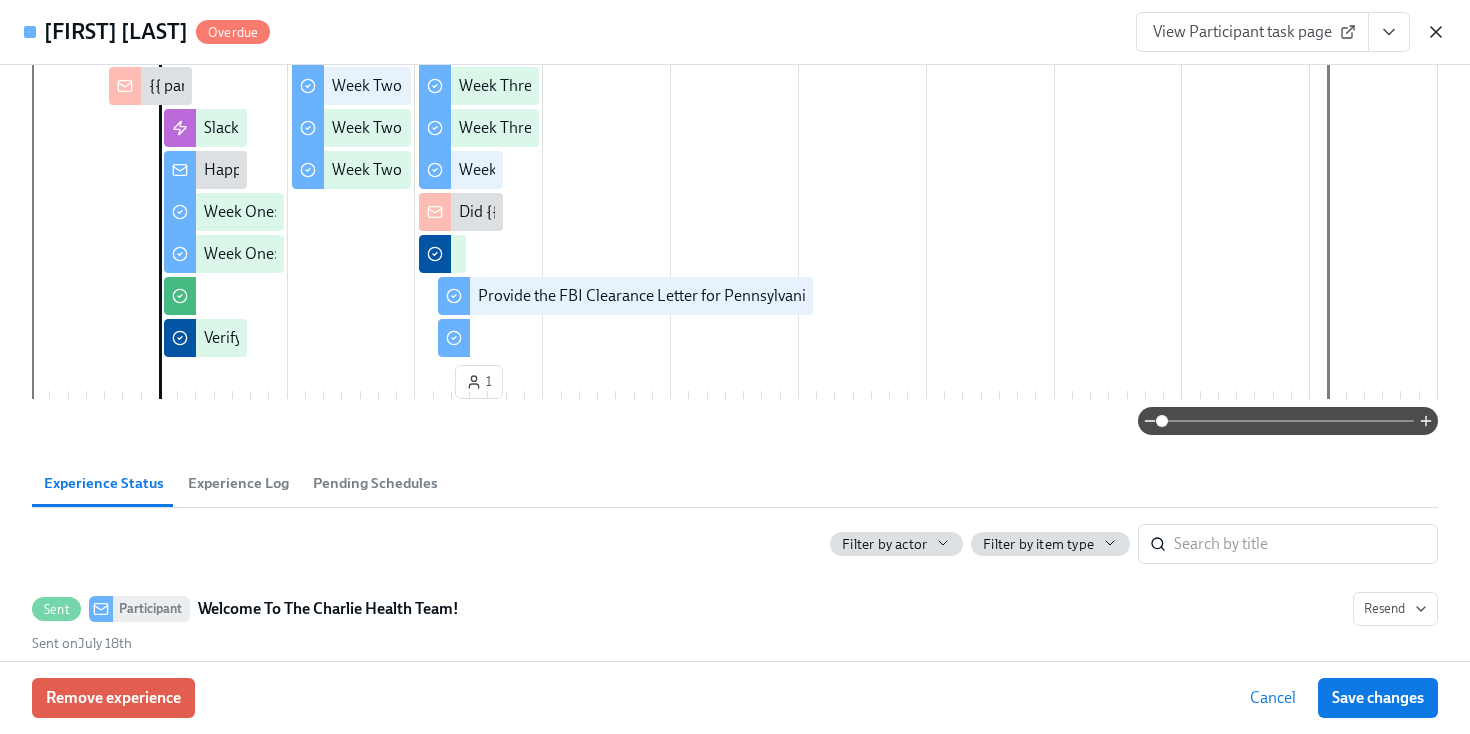 click 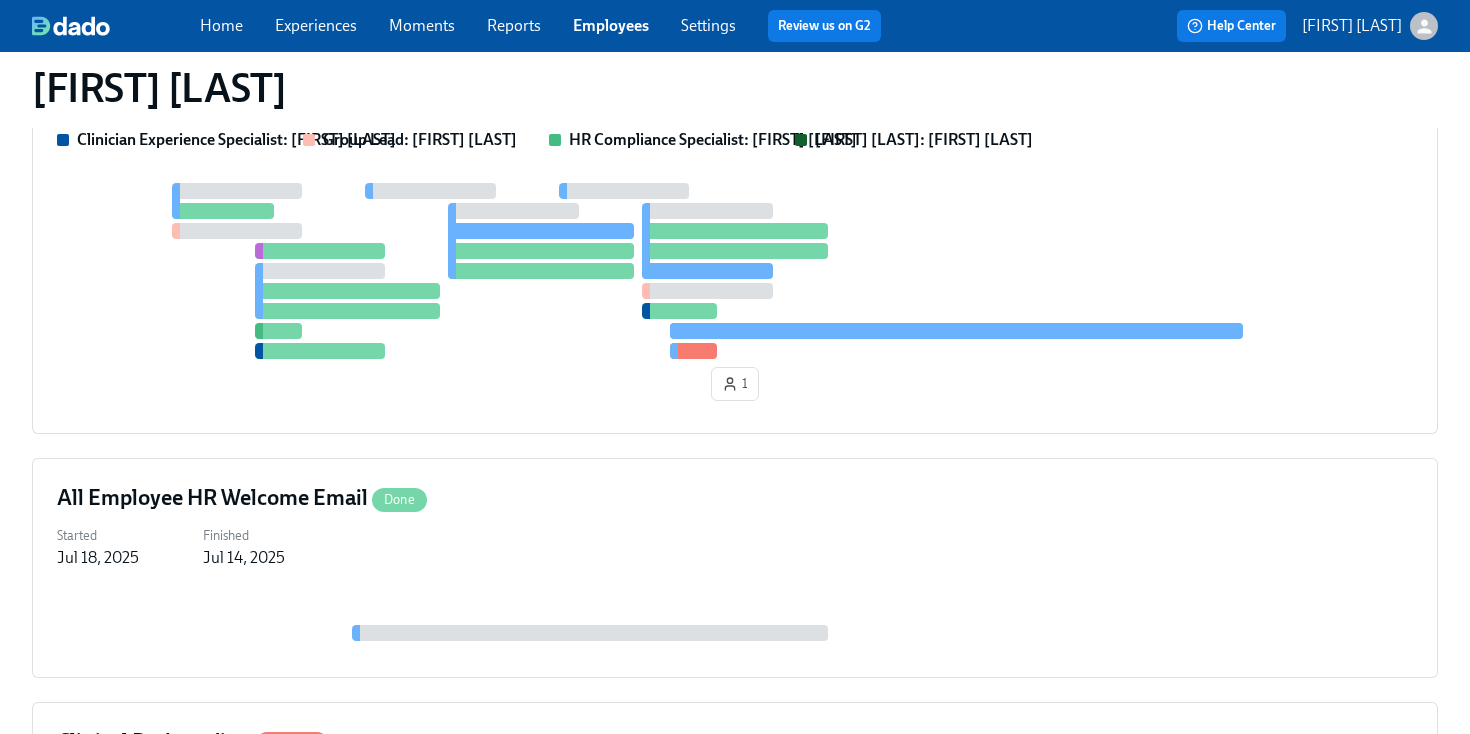 click on "Home Experiences Moments Reports Employees Settings Review us on G2" at bounding box center [548, 26] 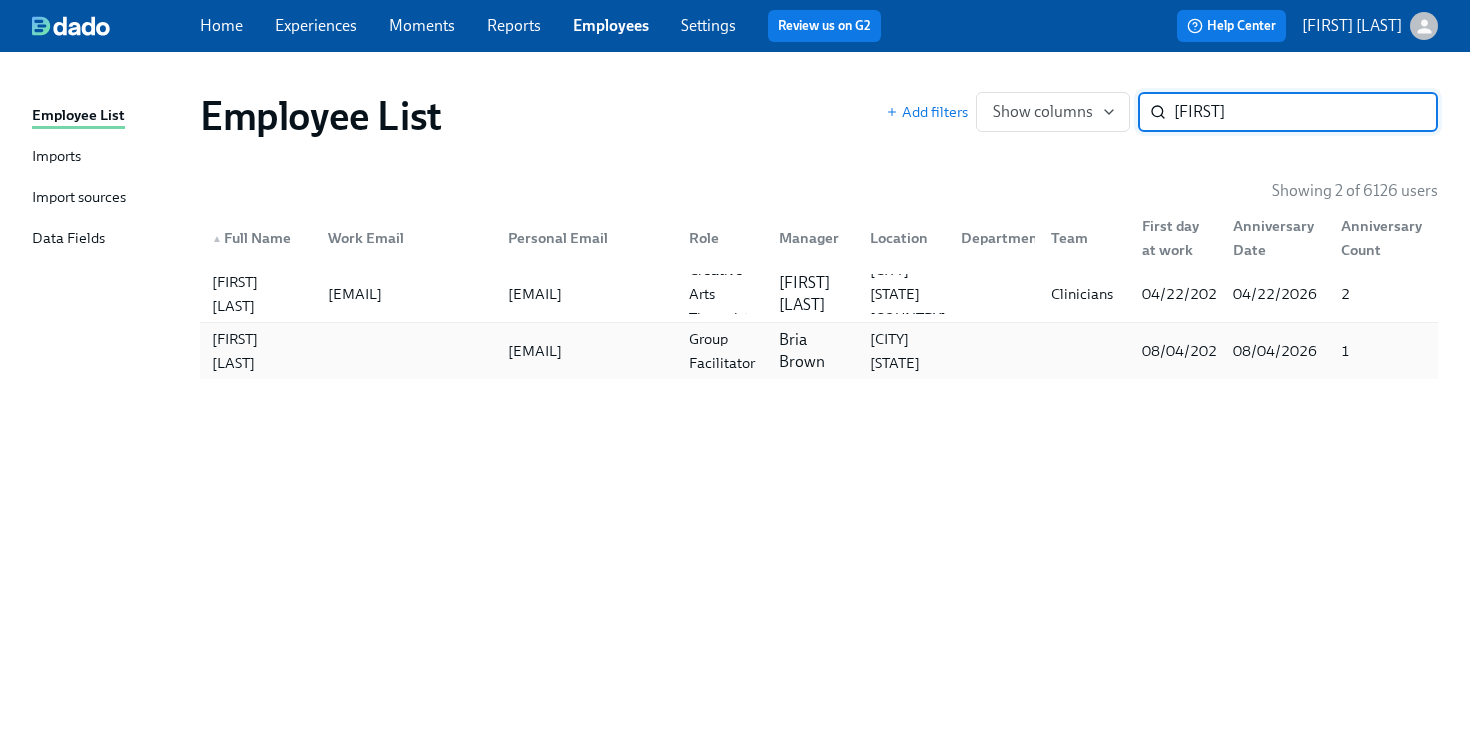 type on "[FIRST]" 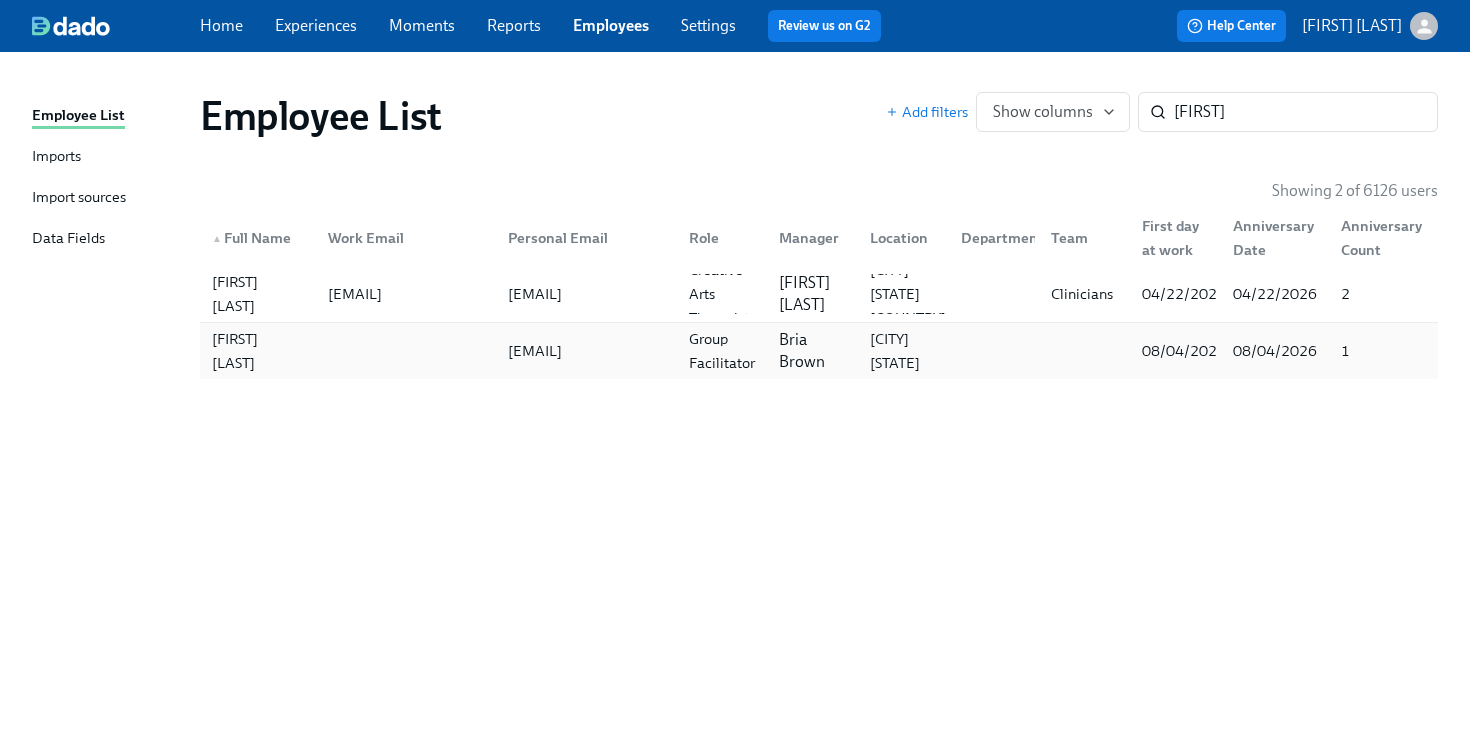 click on "[EMAIL]" at bounding box center (582, 351) 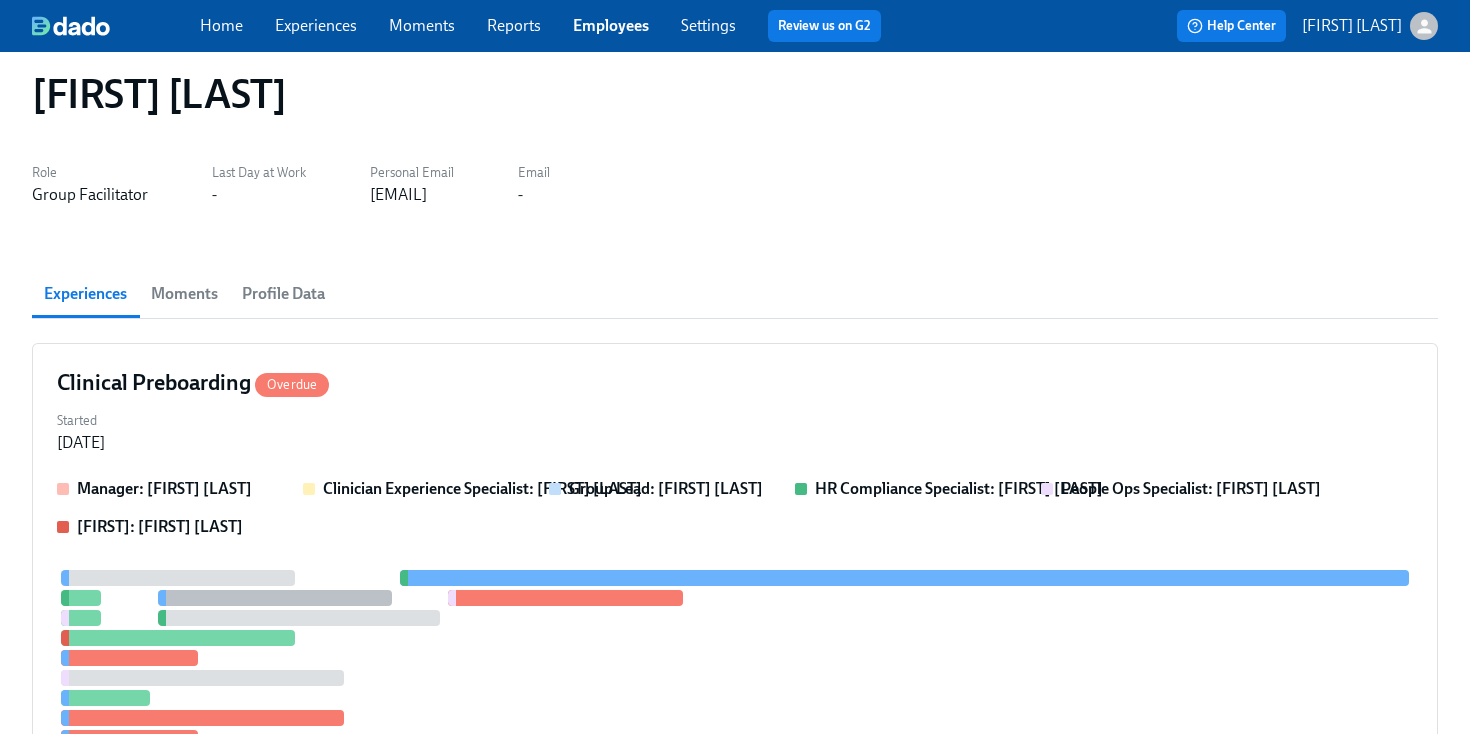 scroll, scrollTop: 23, scrollLeft: 0, axis: vertical 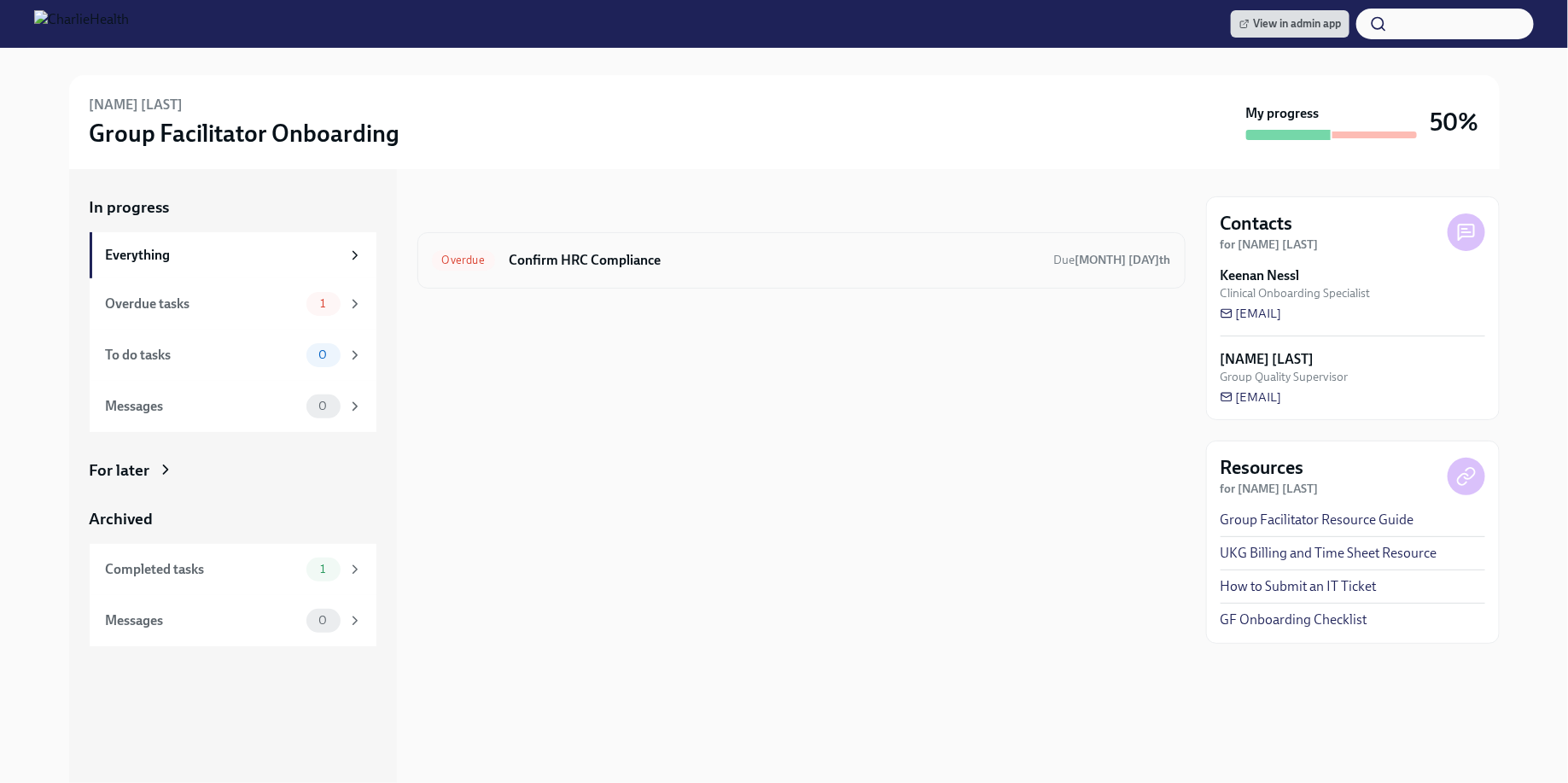 click on "Confirm HRC Compliance" at bounding box center [774, 260] 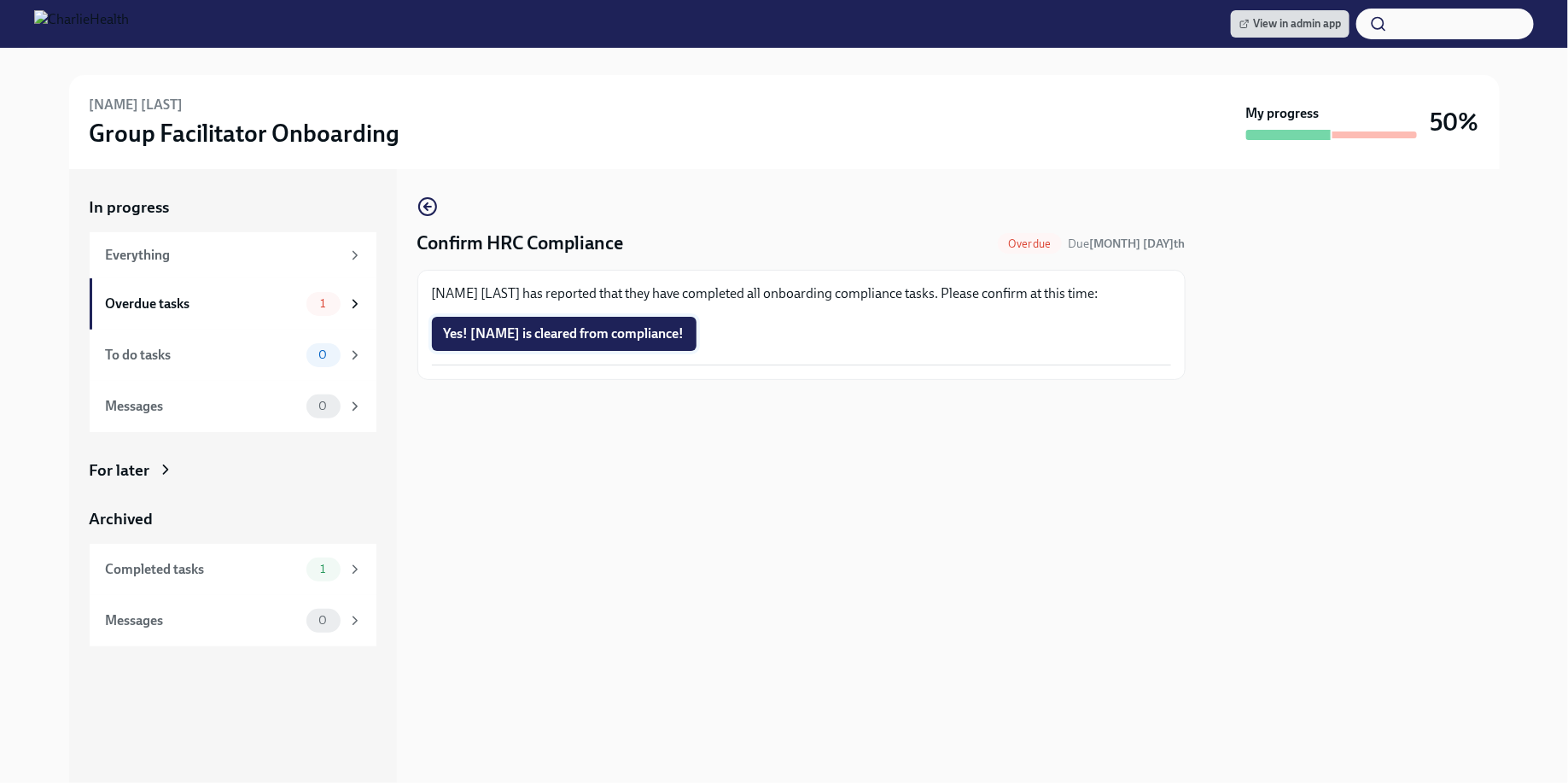 click on "Yes! Lauren is cleared from compliance!" at bounding box center (564, 334) 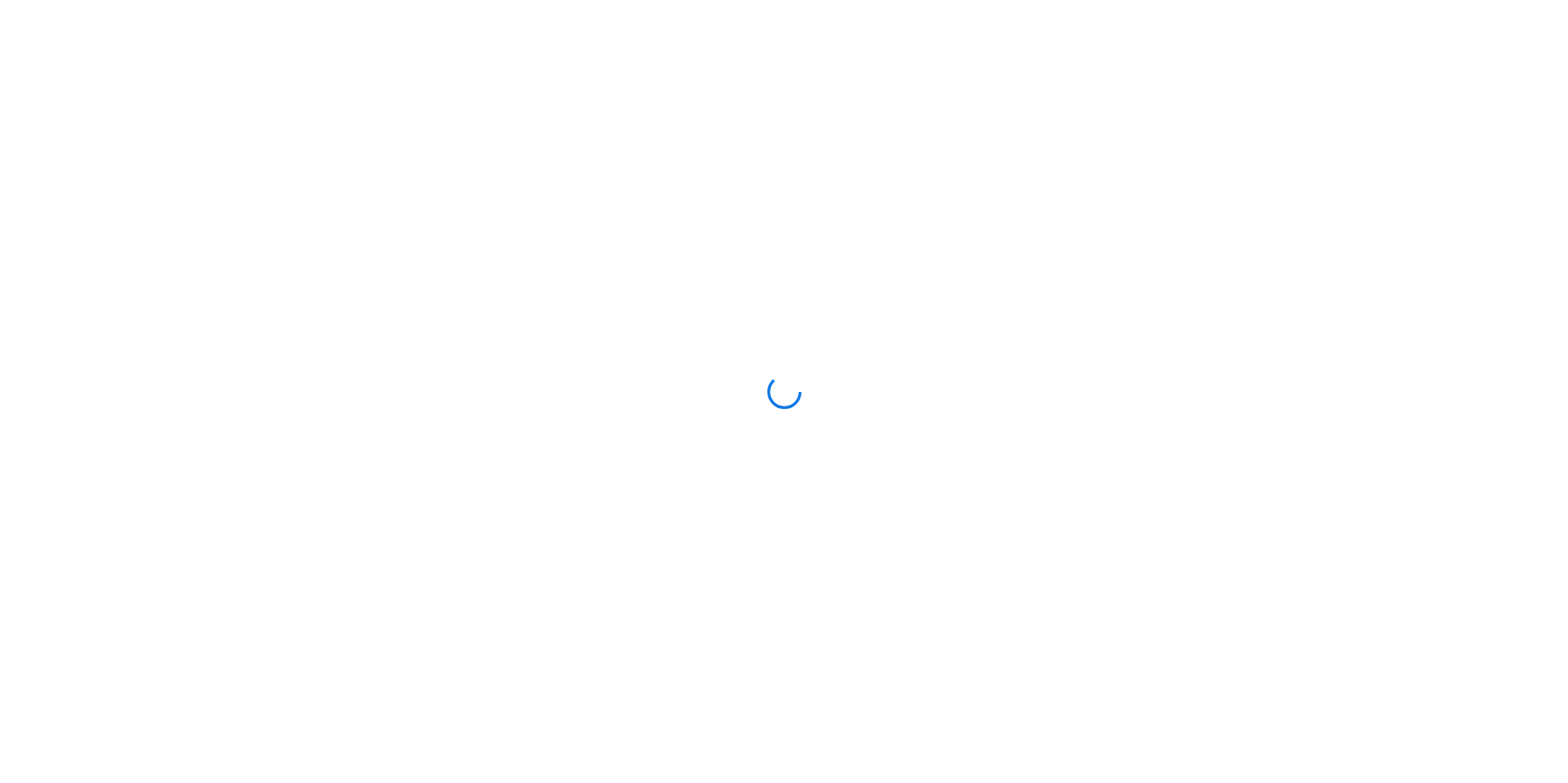scroll, scrollTop: 0, scrollLeft: 0, axis: both 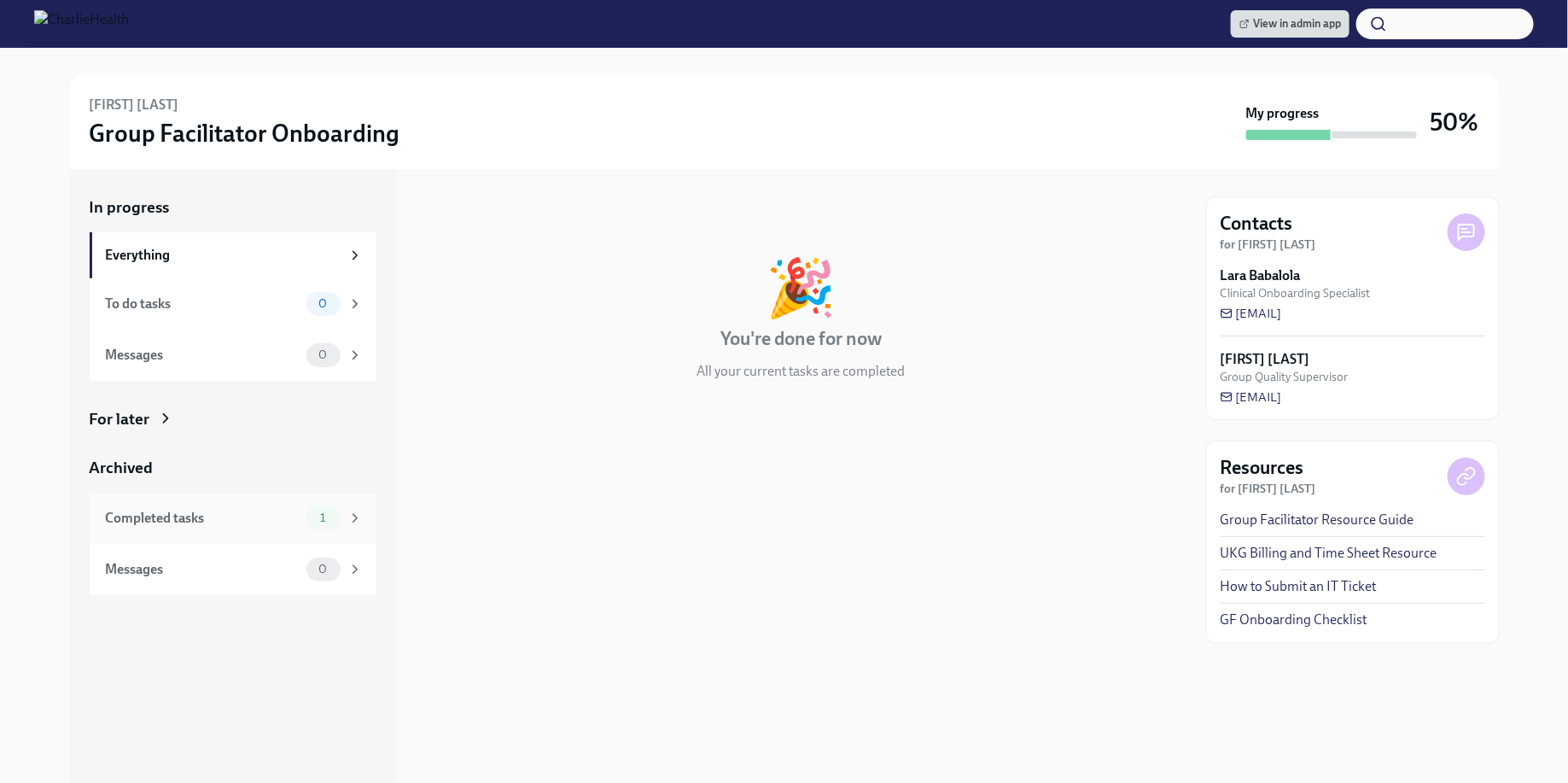 click on "Completed tasks" at bounding box center (202, 518) 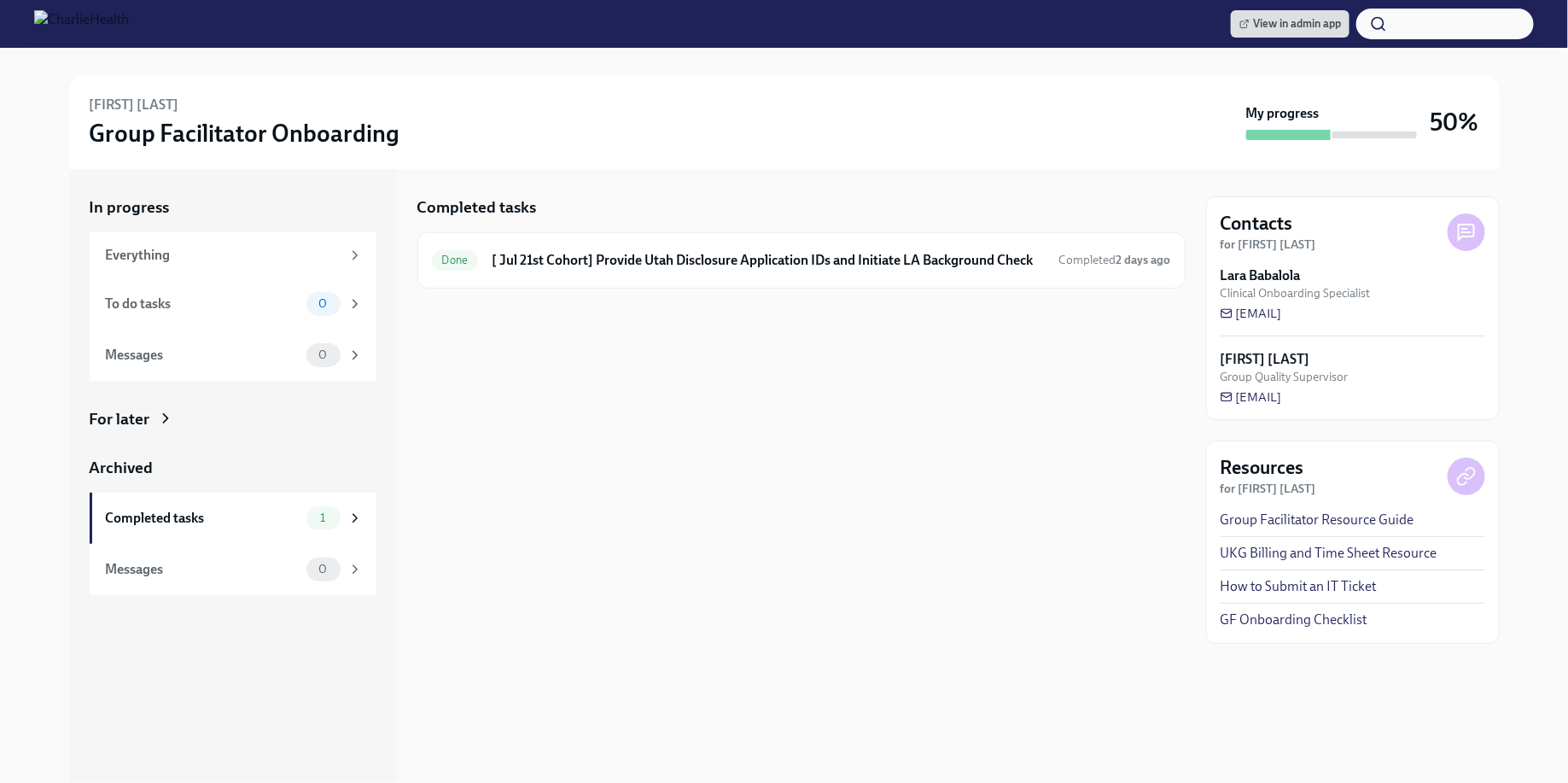 click at bounding box center [801, 316] 